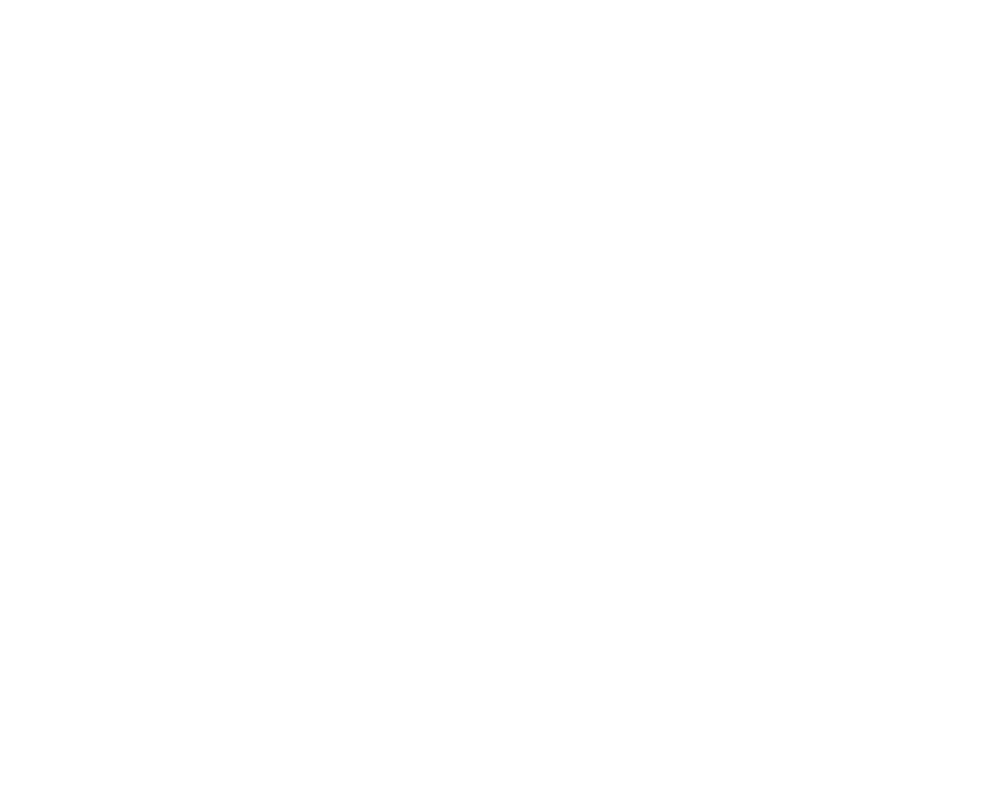 scroll, scrollTop: 0, scrollLeft: 0, axis: both 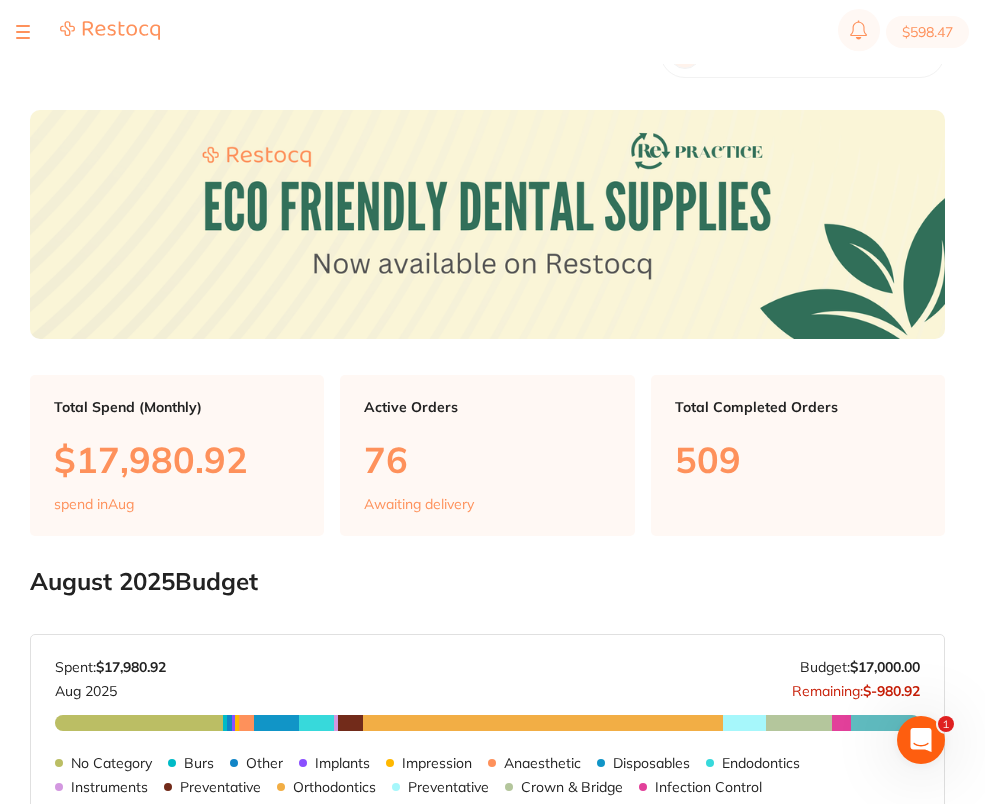click on "$598.47" at bounding box center (492, 32) 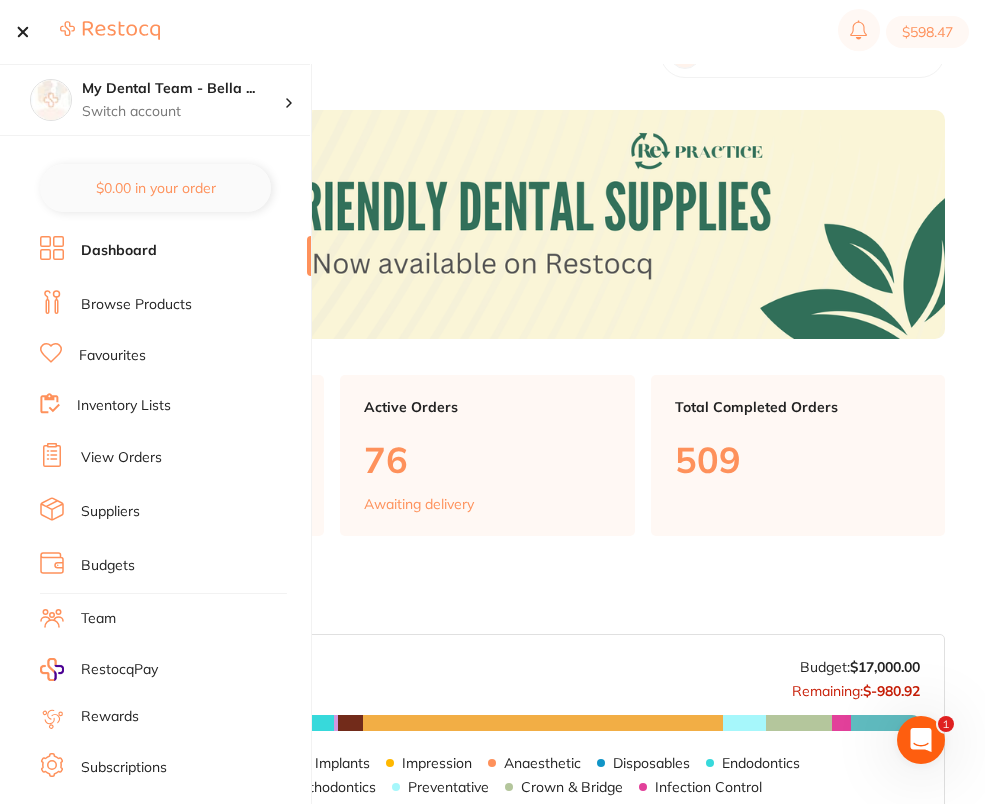 click on "Browse Products" at bounding box center (136, 305) 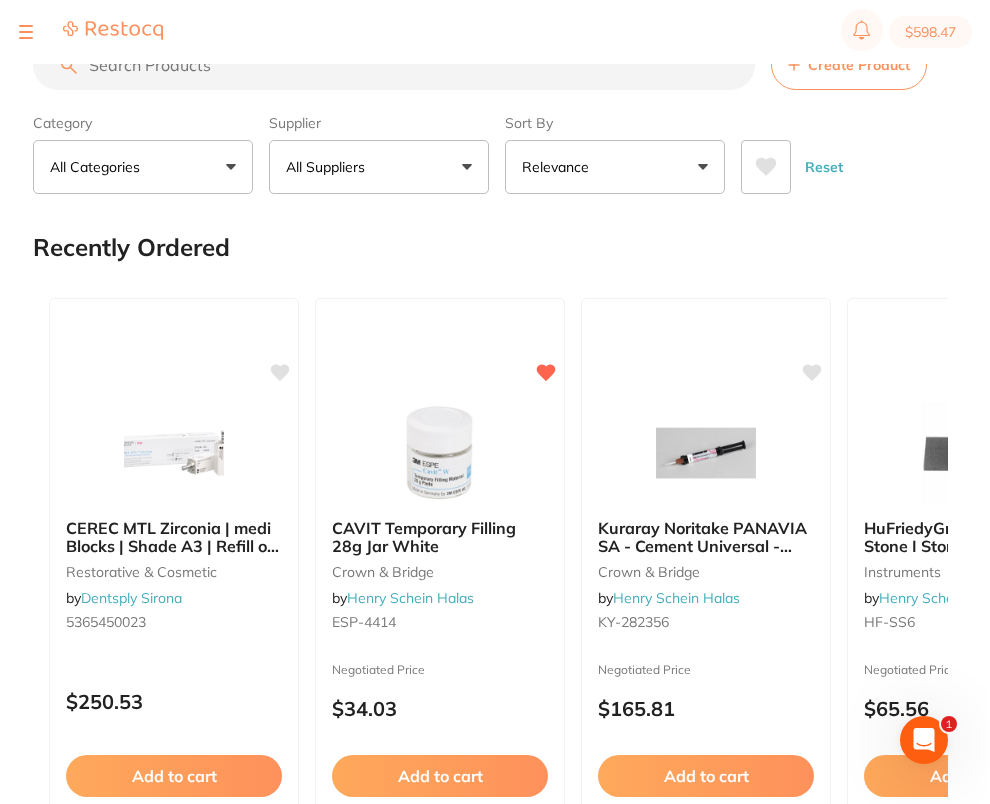 scroll, scrollTop: 0, scrollLeft: 0, axis: both 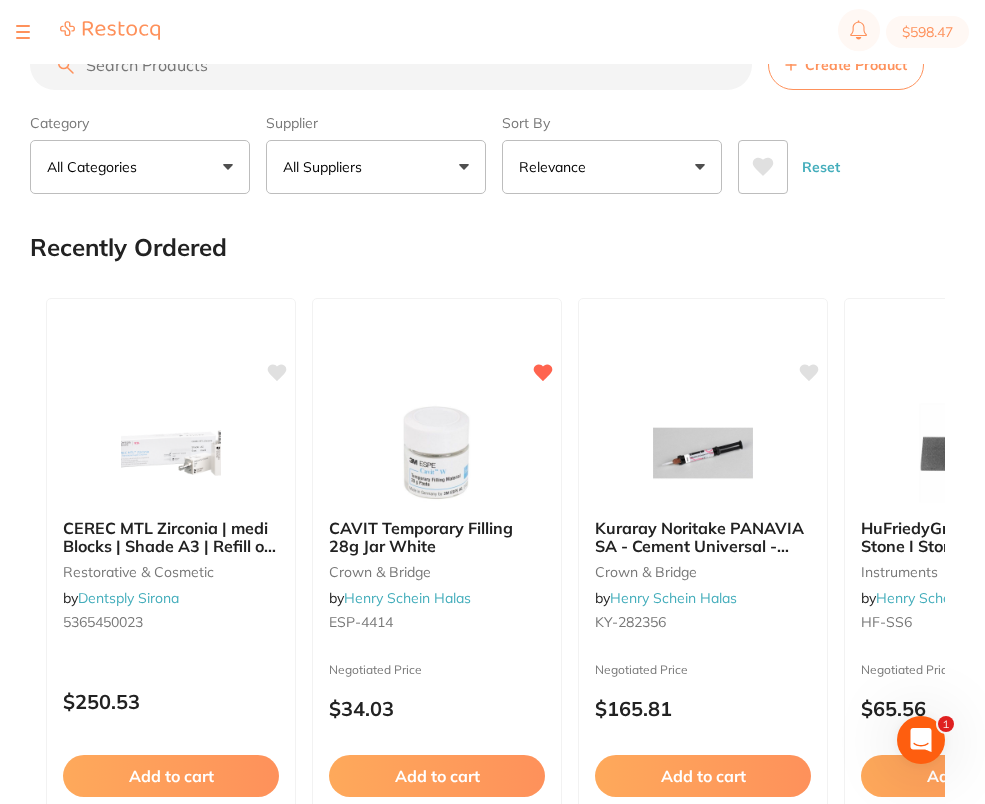 click at bounding box center [391, 65] 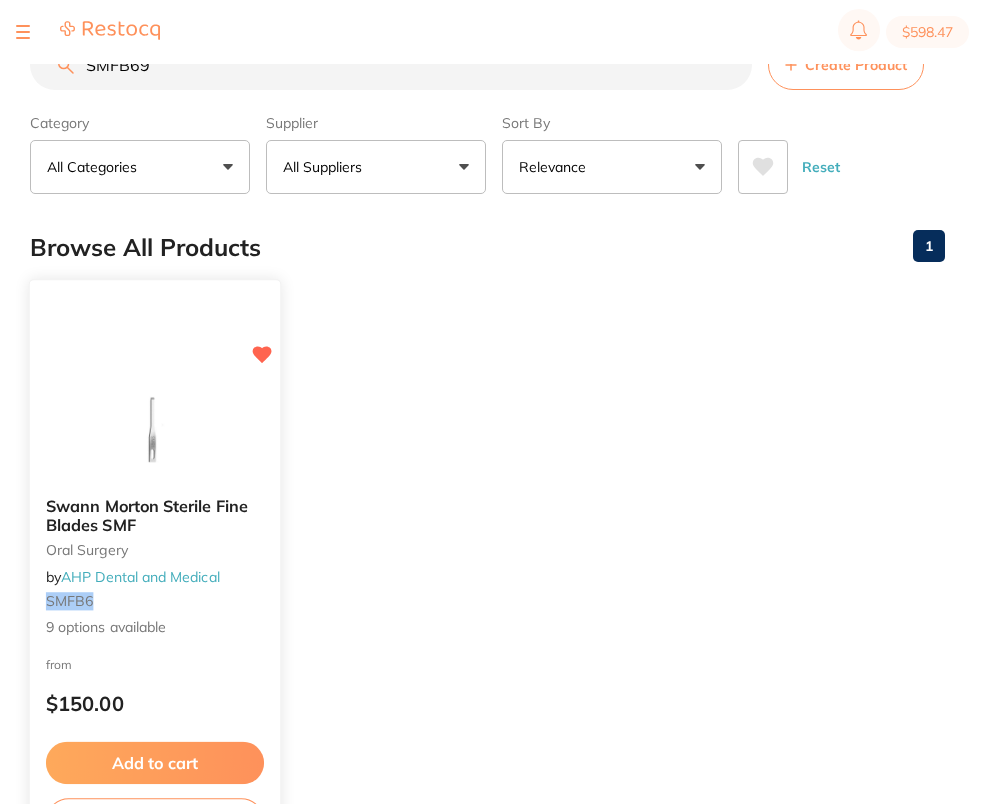 type on "SMFB69" 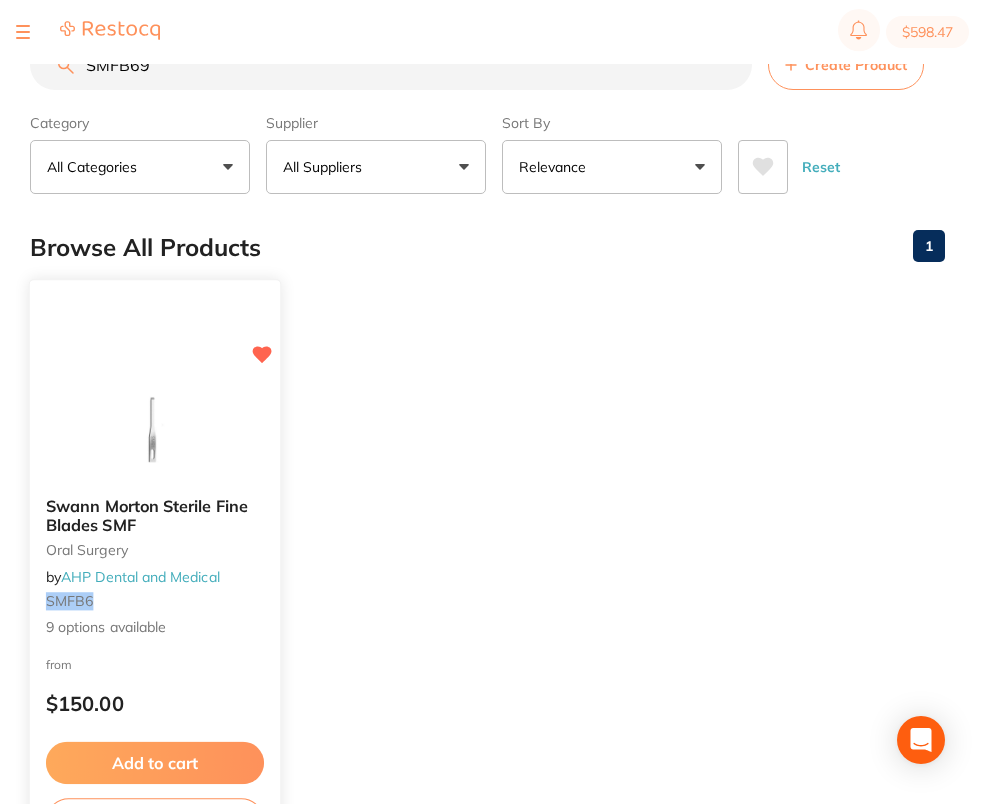 click at bounding box center (154, 430) 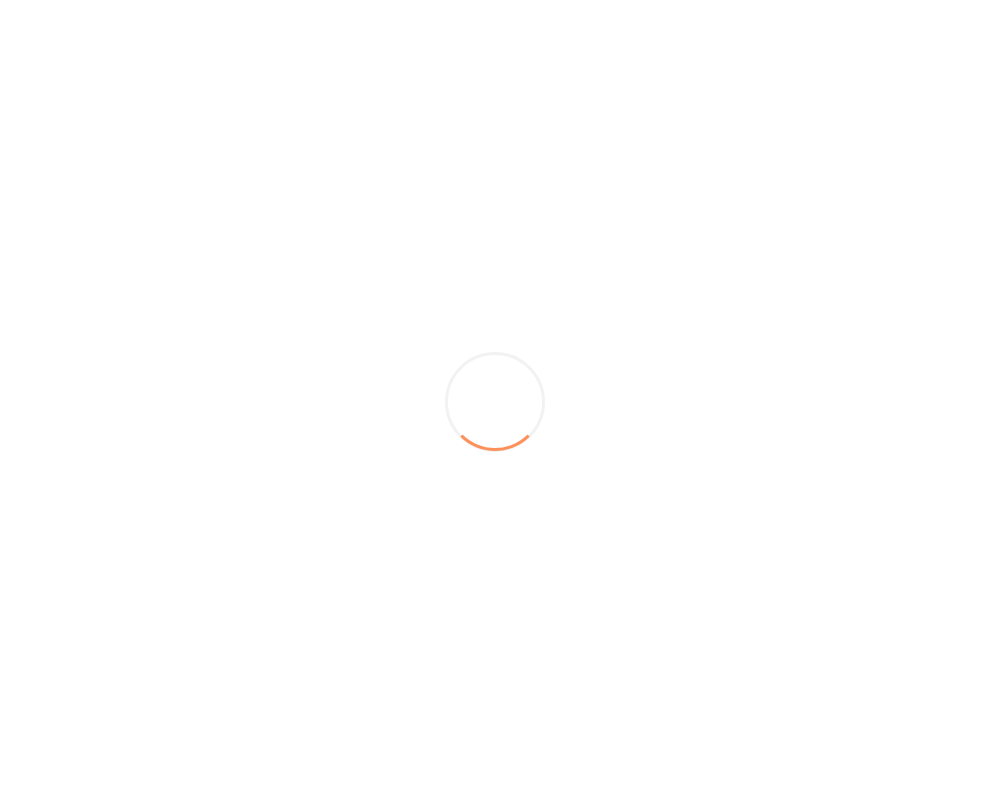 scroll, scrollTop: 0, scrollLeft: 0, axis: both 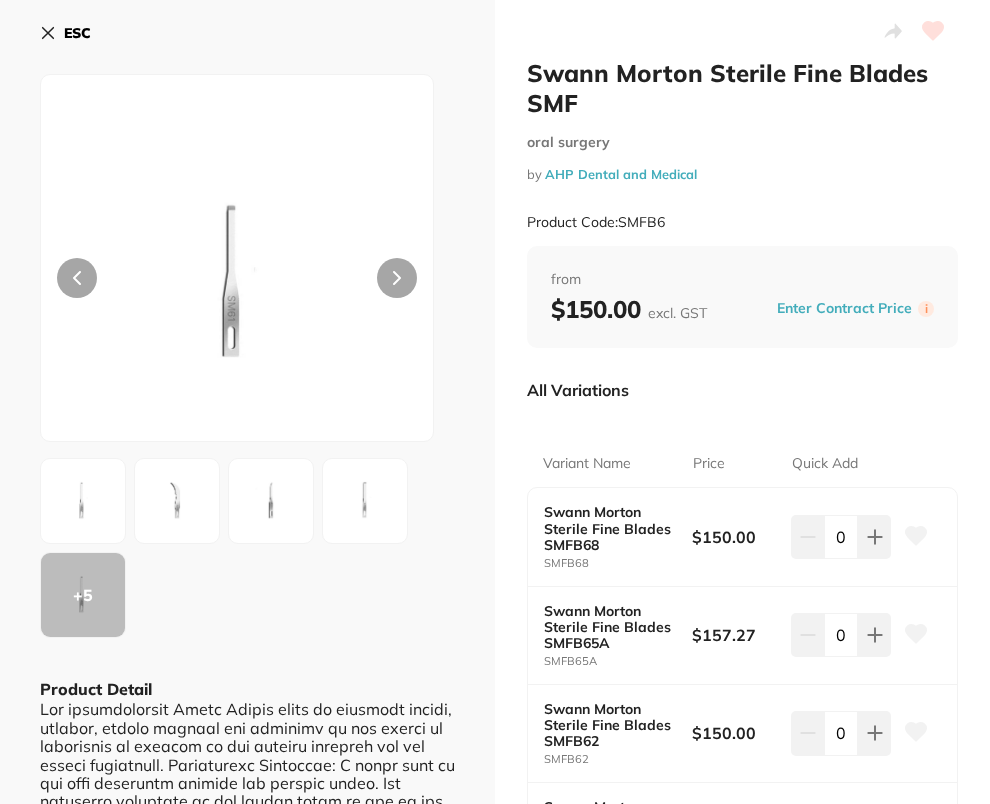 click on "Enter Contract Price" at bounding box center [844, 308] 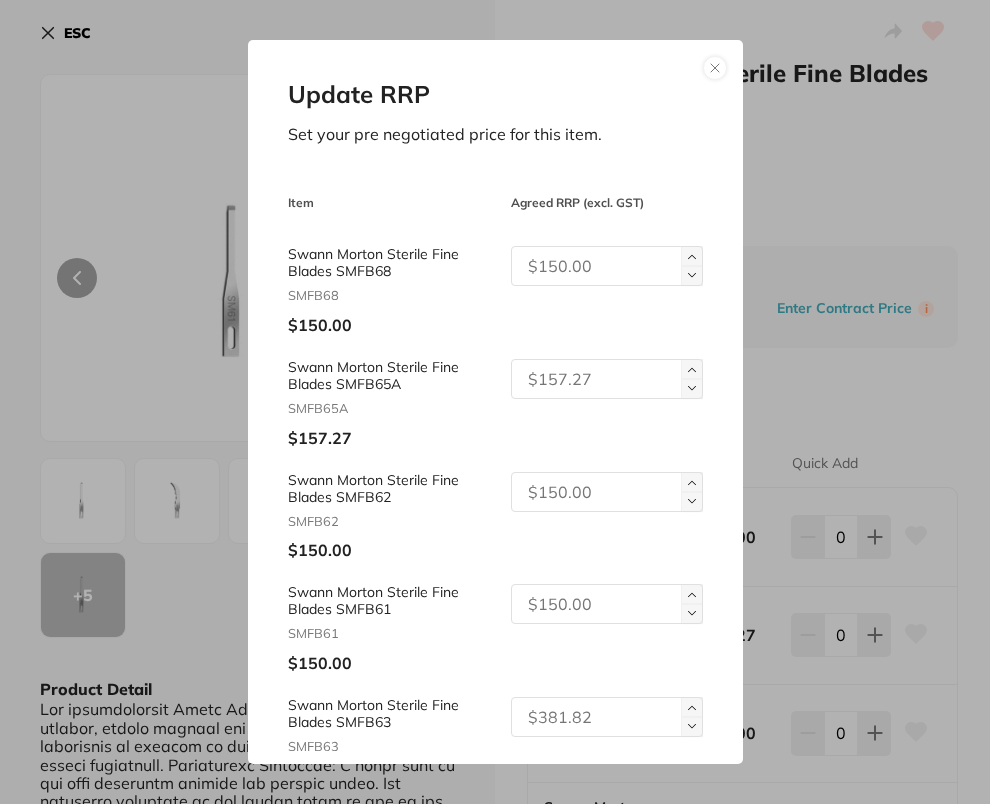 scroll, scrollTop: 0, scrollLeft: 0, axis: both 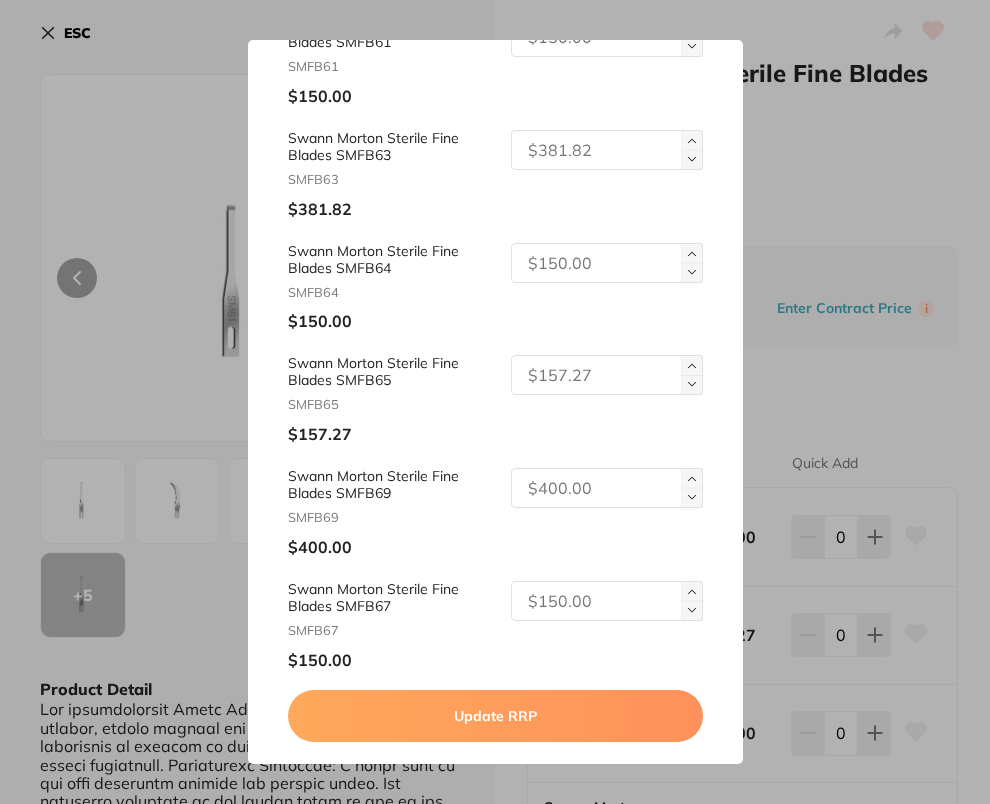 click at bounding box center (607, -301) 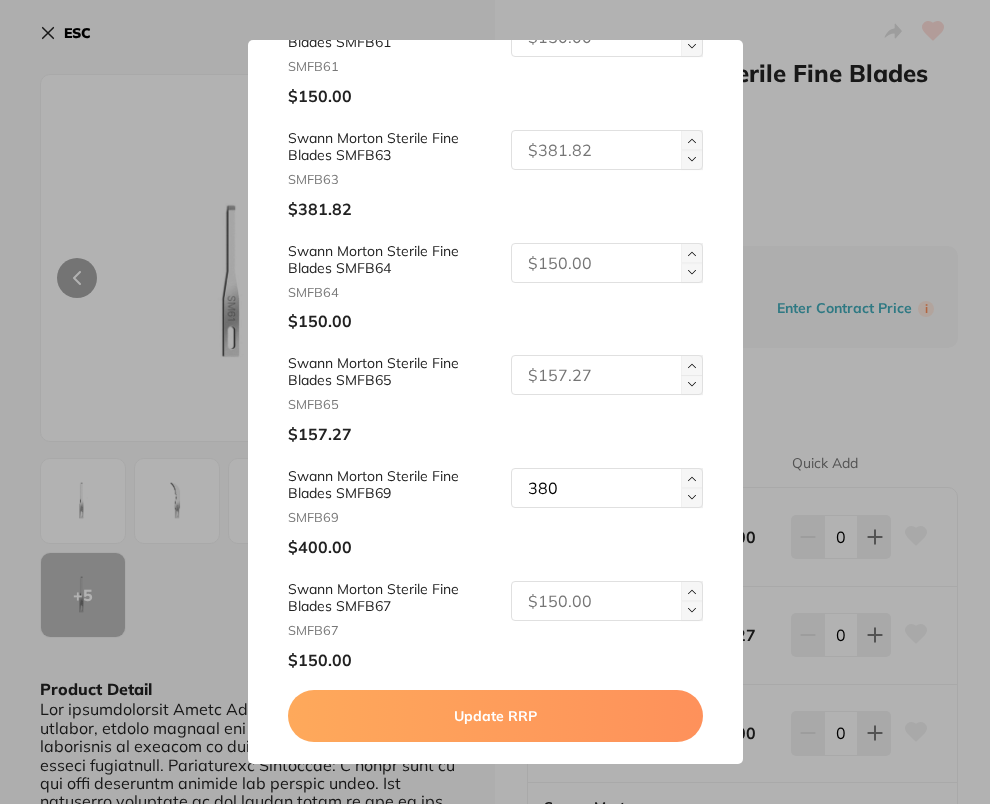 type on "380" 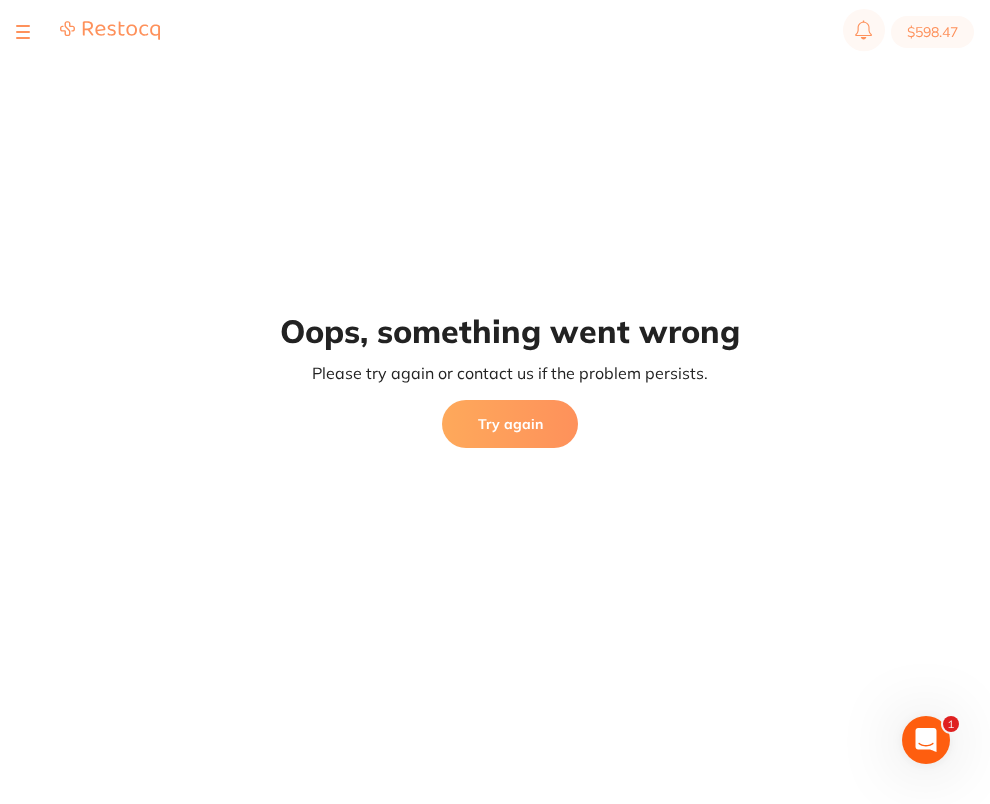 scroll, scrollTop: 0, scrollLeft: 0, axis: both 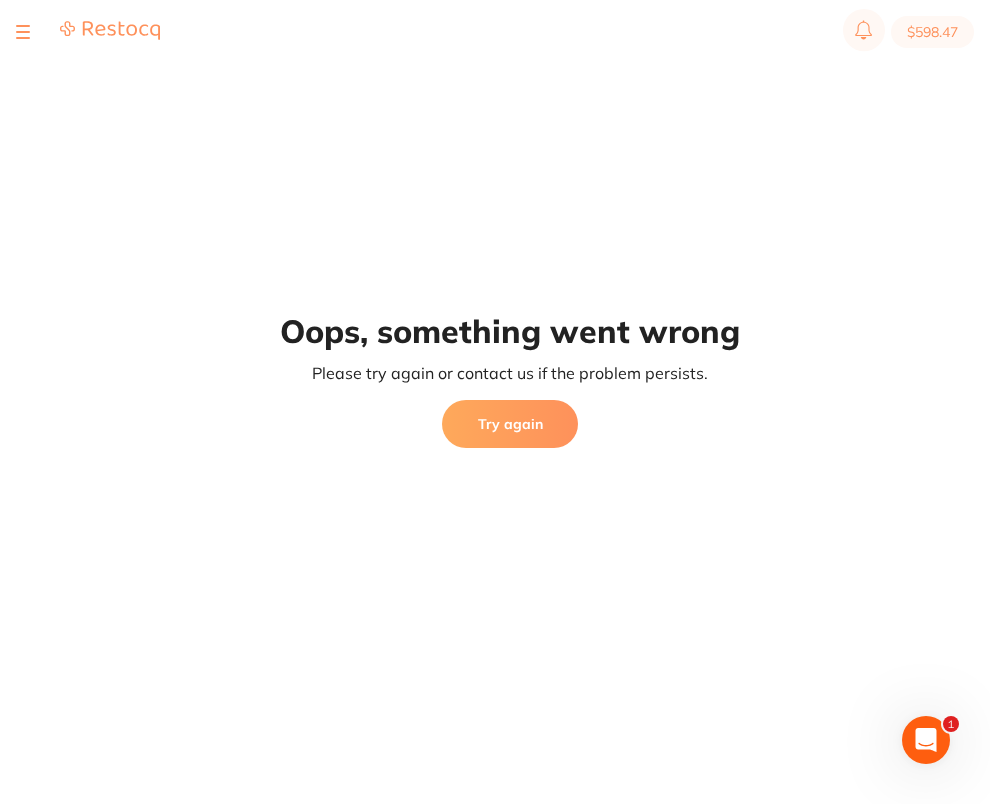 click on "Try again" at bounding box center (510, 424) 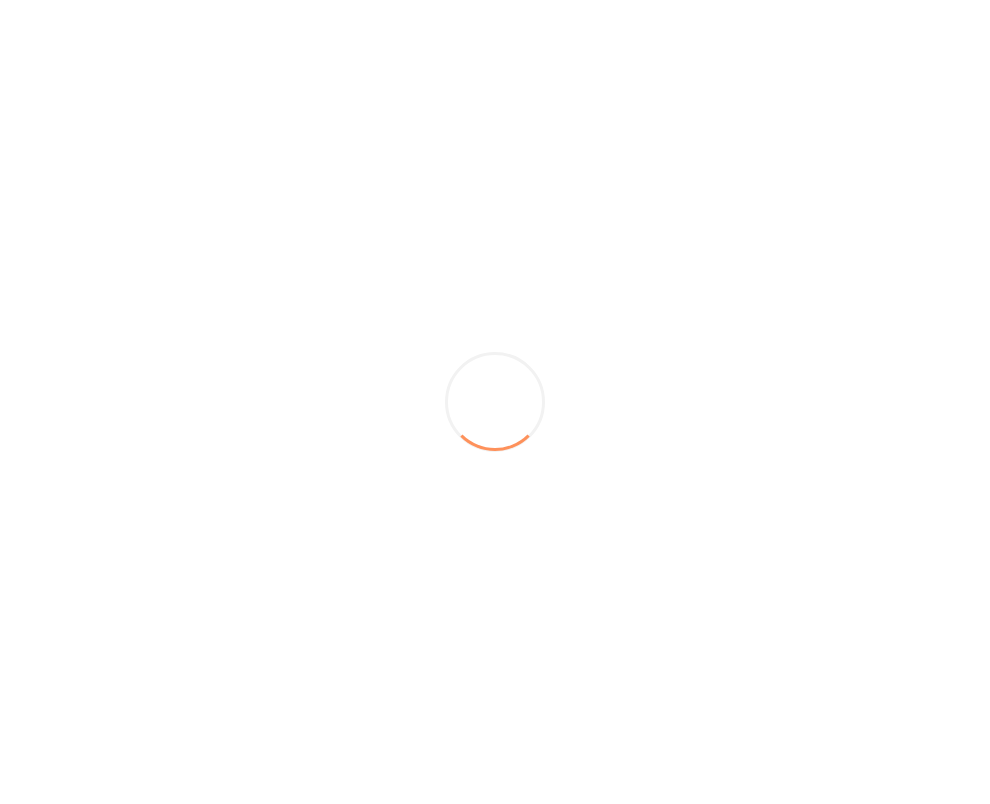 scroll, scrollTop: 0, scrollLeft: 0, axis: both 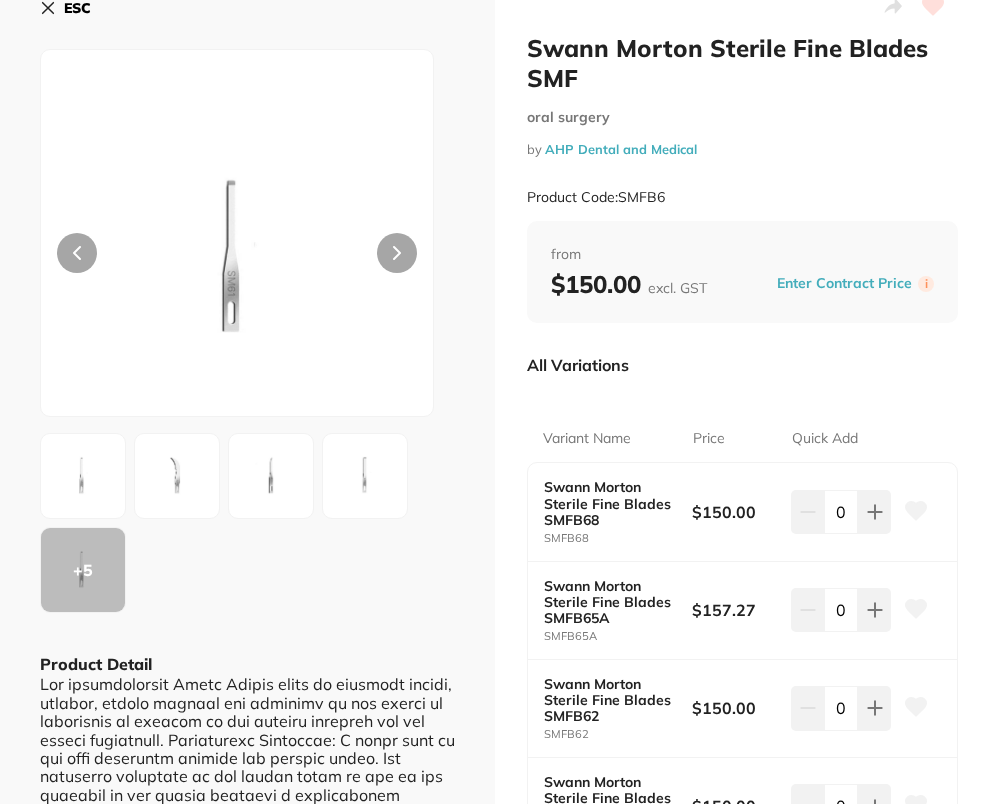 click on "from" at bounding box center [742, 255] 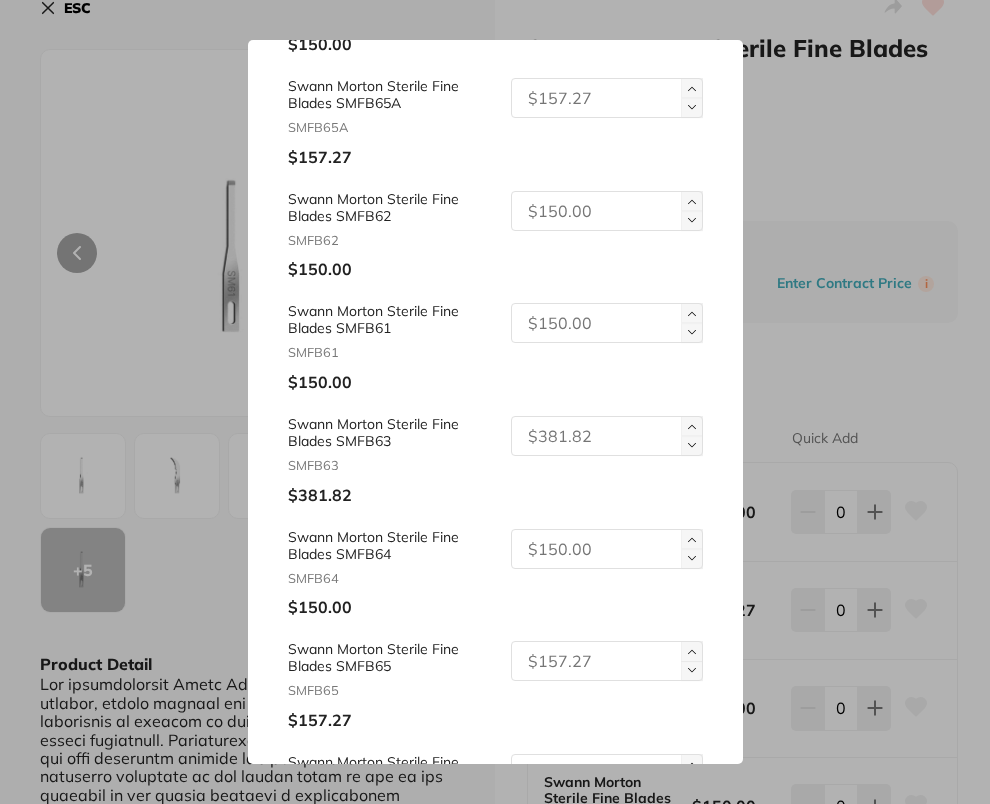scroll, scrollTop: 567, scrollLeft: 0, axis: vertical 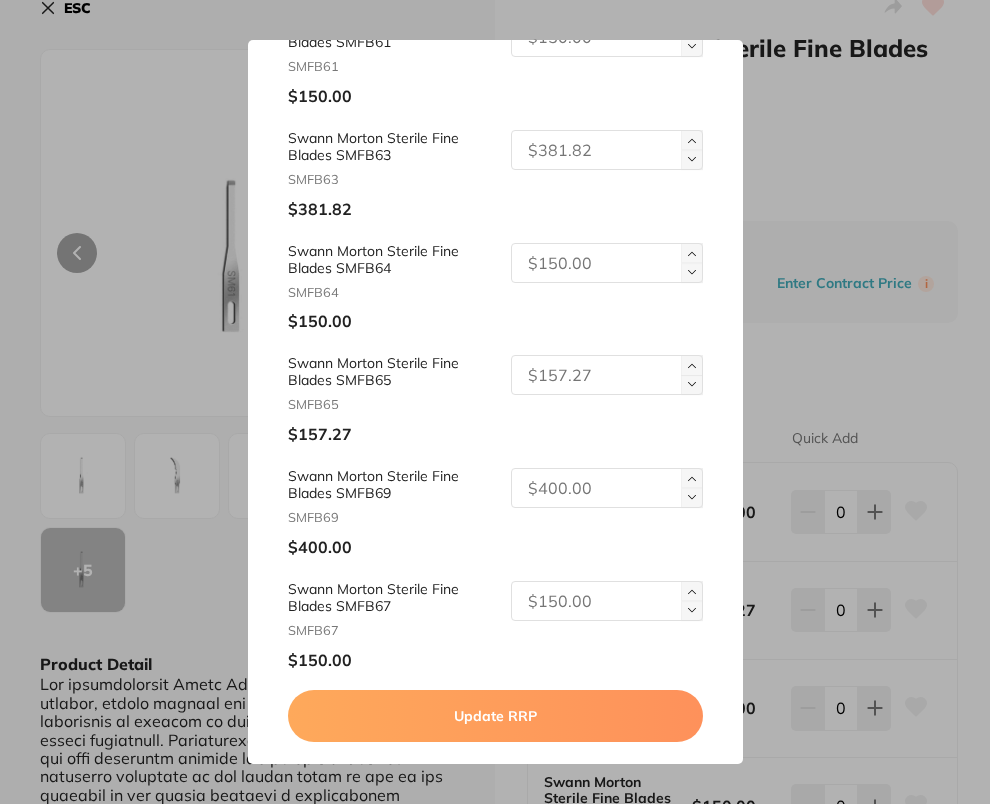 click at bounding box center (607, -301) 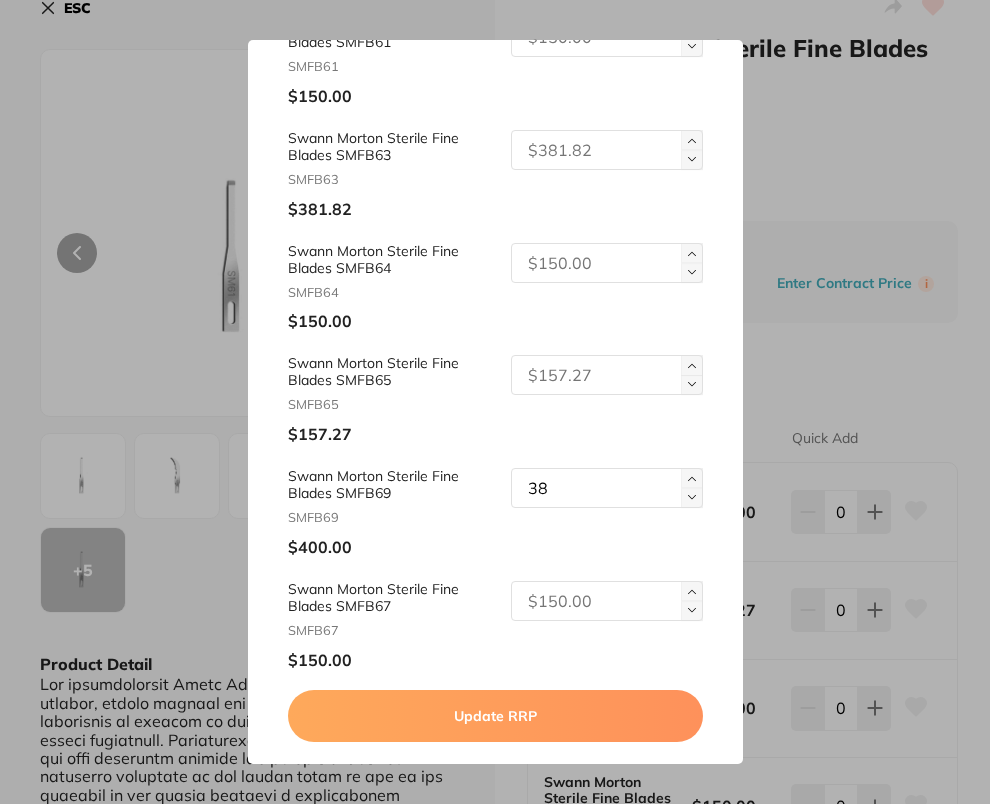 type on "380" 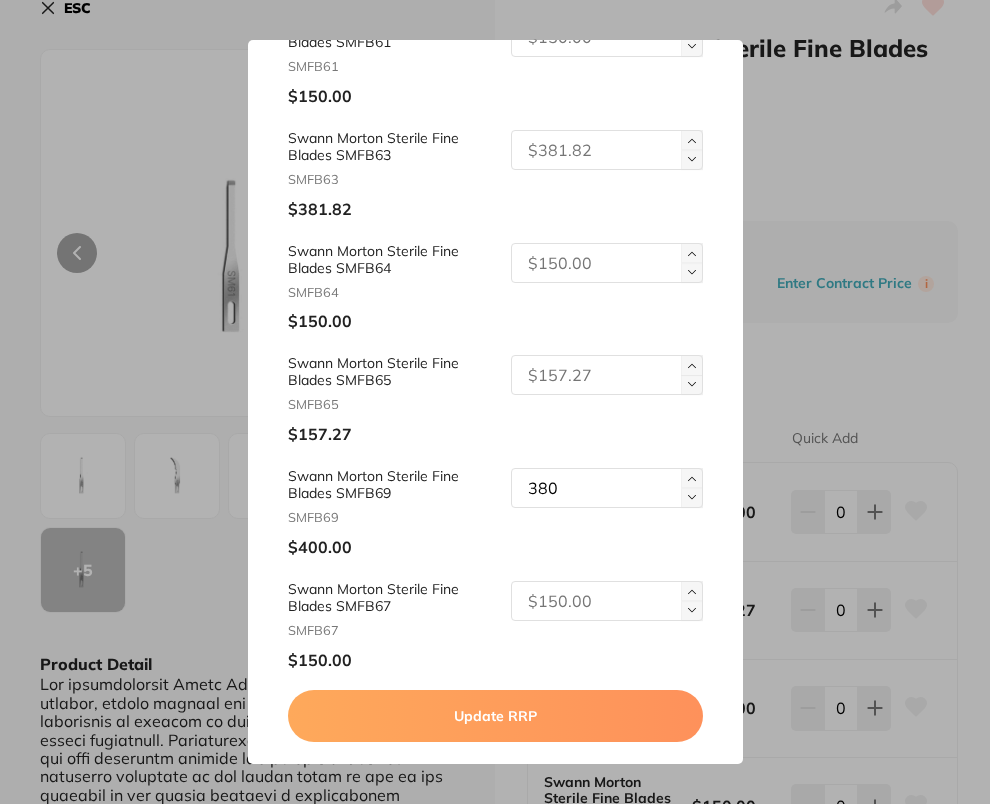 click on "Update RRP" at bounding box center (495, 716) 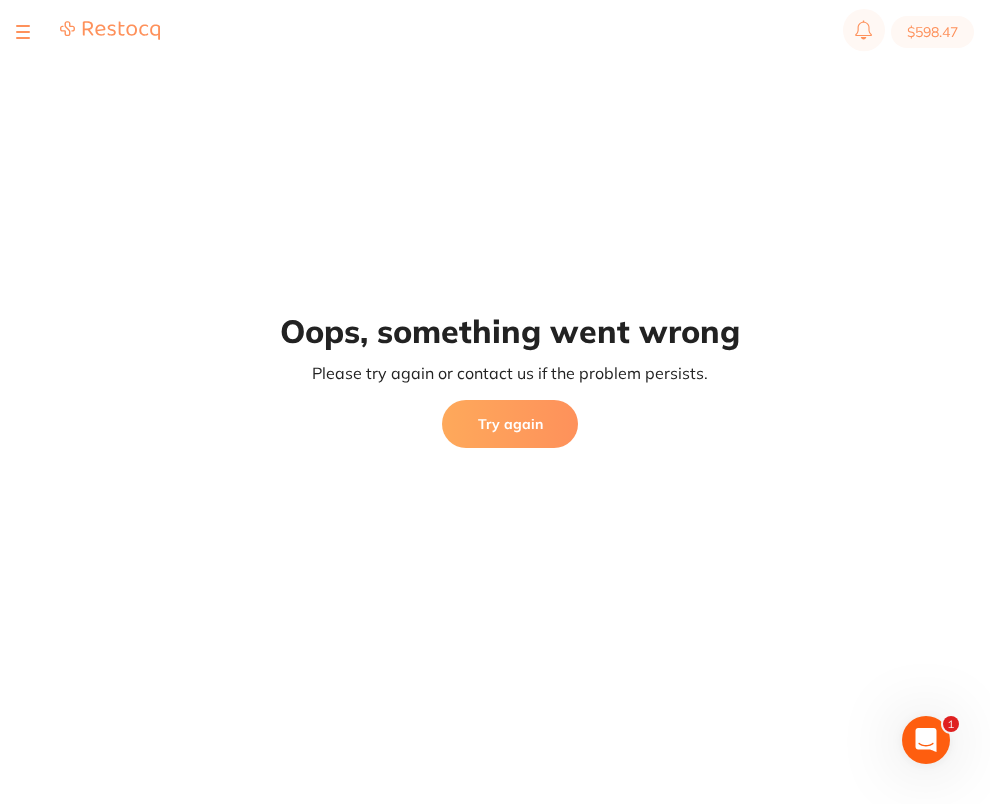 scroll, scrollTop: 0, scrollLeft: 0, axis: both 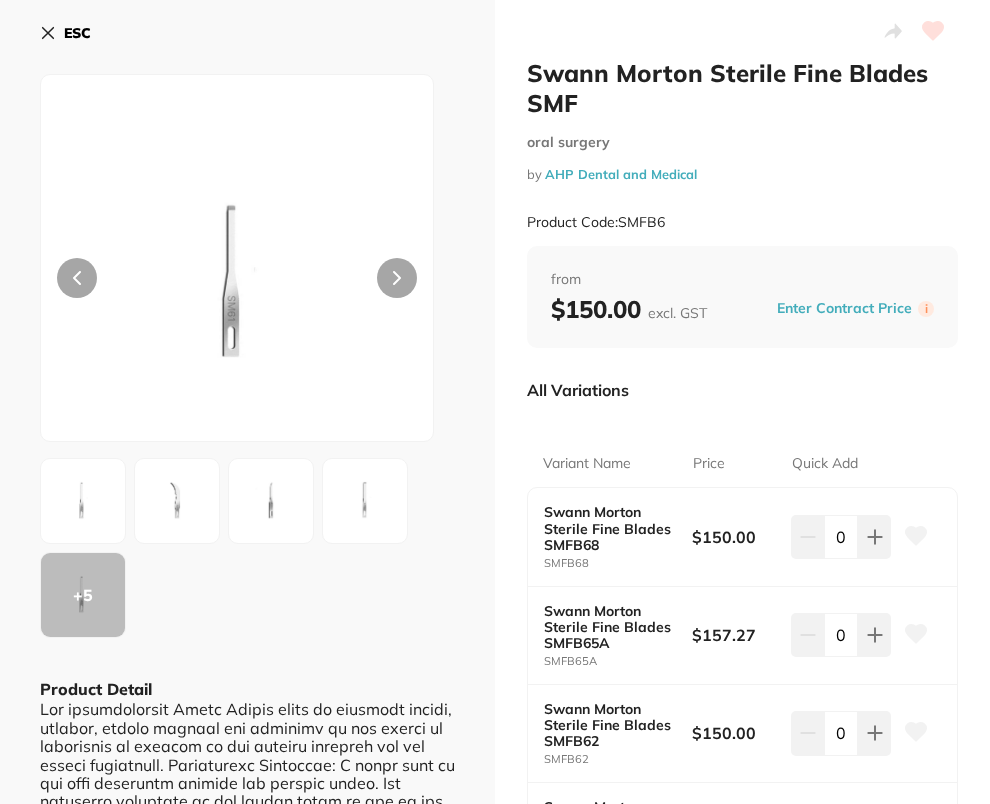 click on "Enter Contract Price" at bounding box center (844, 308) 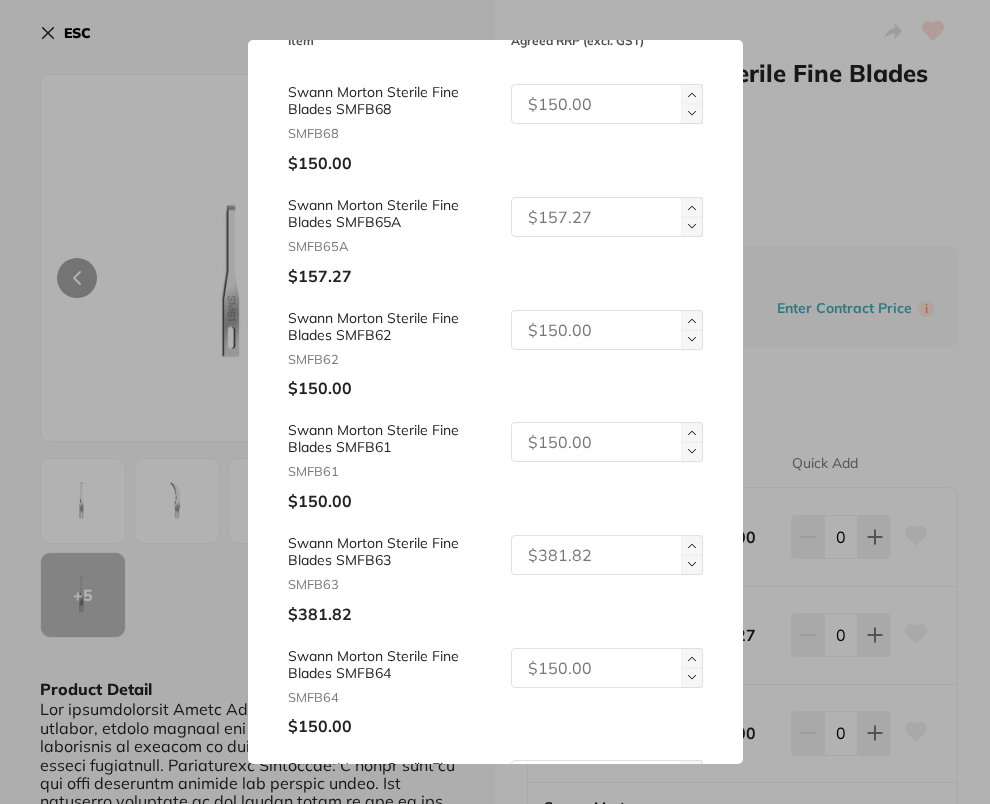 scroll, scrollTop: 334, scrollLeft: 0, axis: vertical 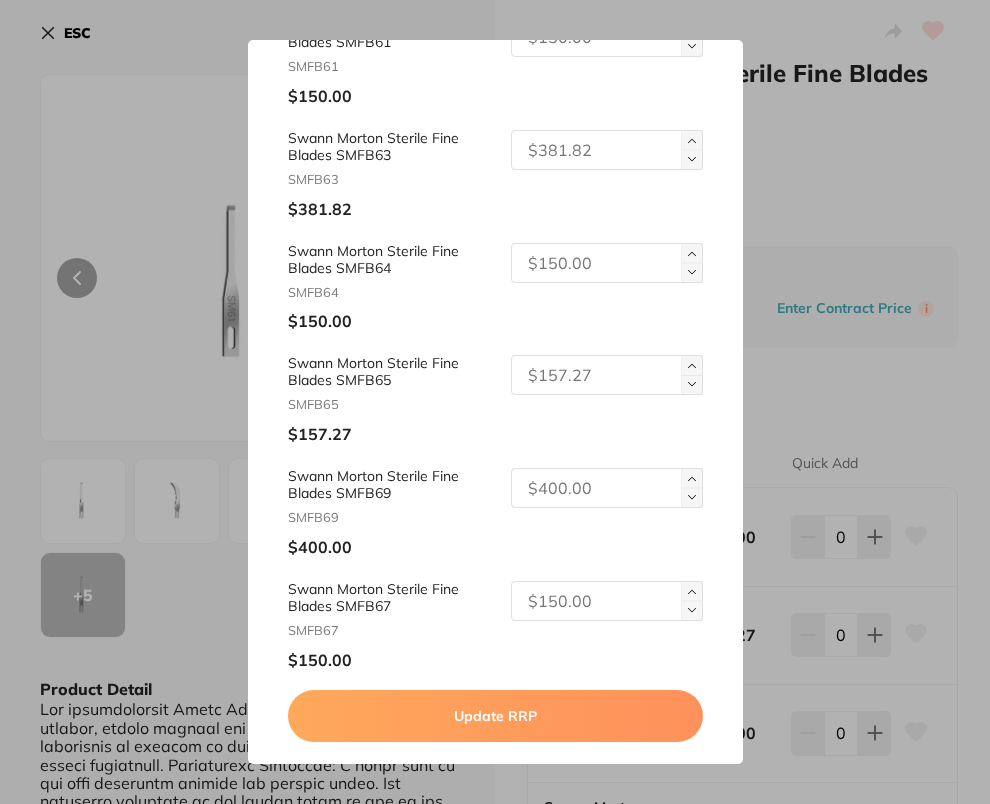 click at bounding box center [607, -301] 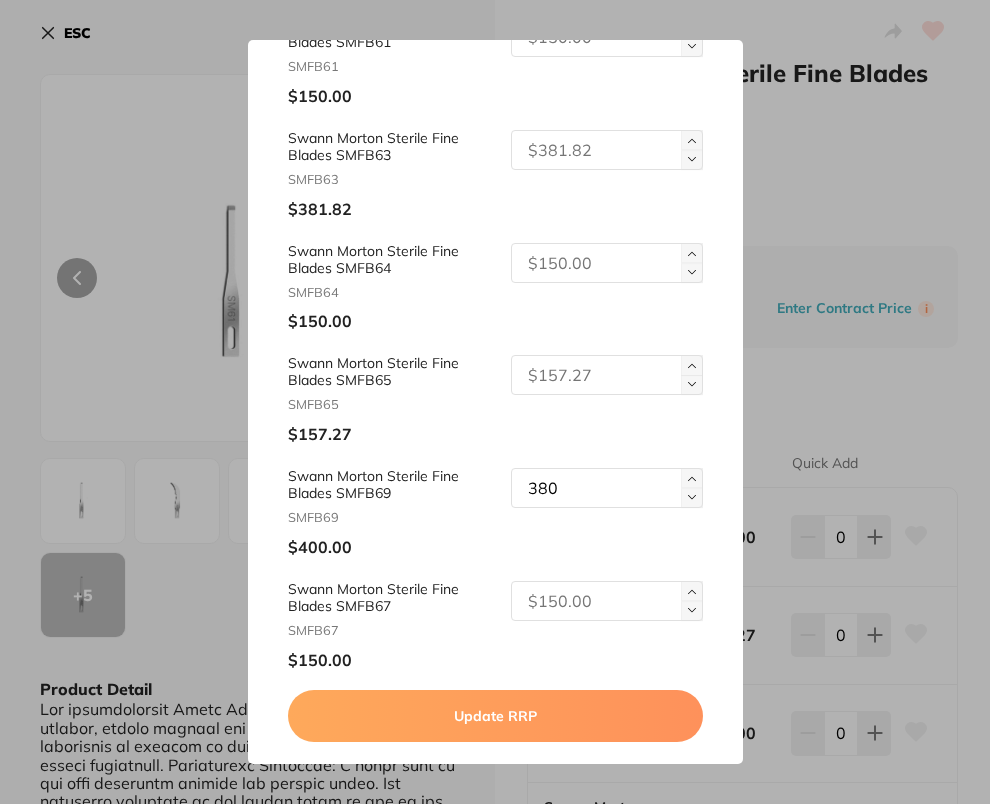 type on "380" 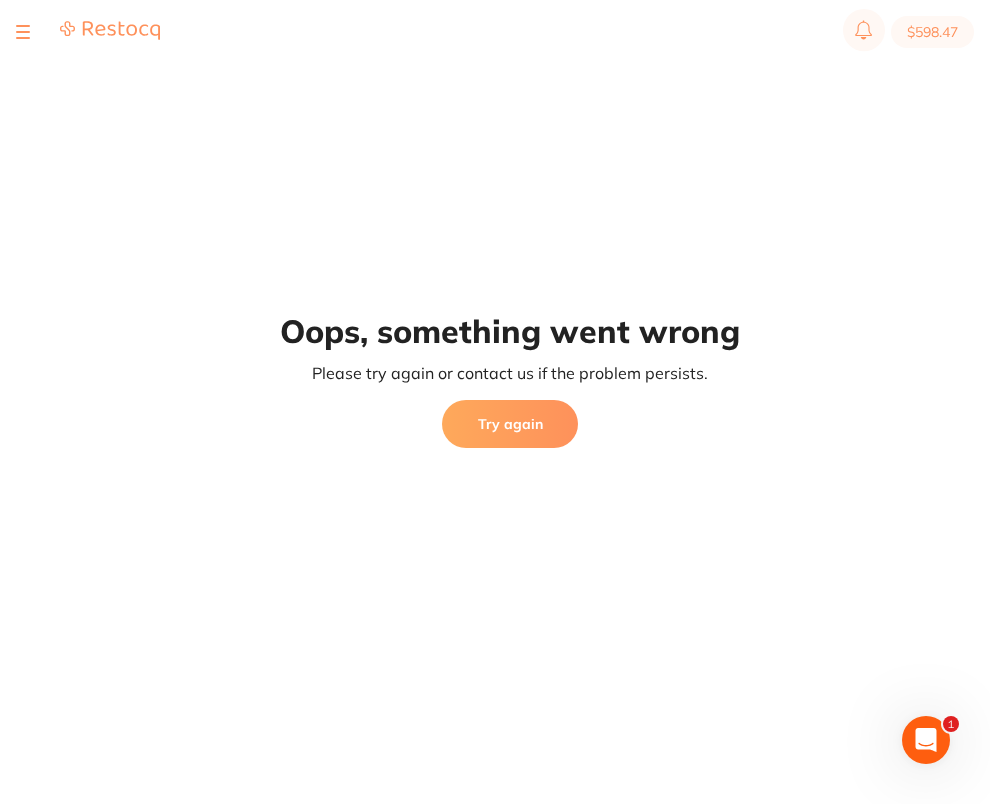 scroll, scrollTop: 0, scrollLeft: 0, axis: both 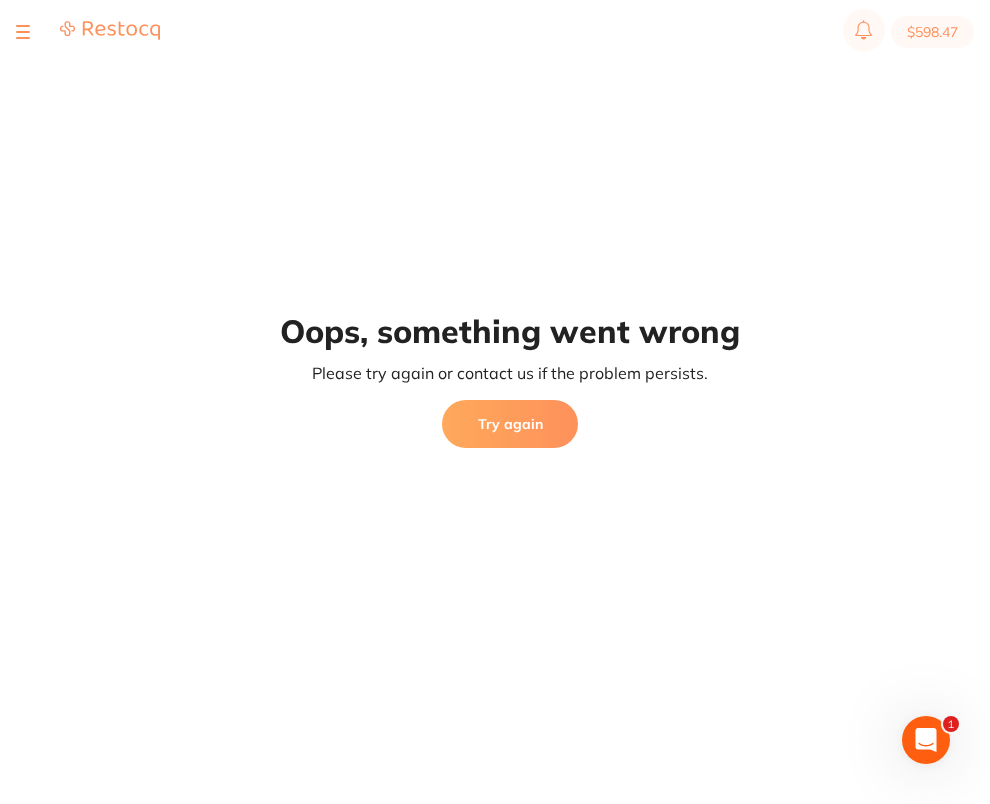 click on "Oops, something went wrong Please try again or contact us if the problem persists. Try again" at bounding box center [510, 370] 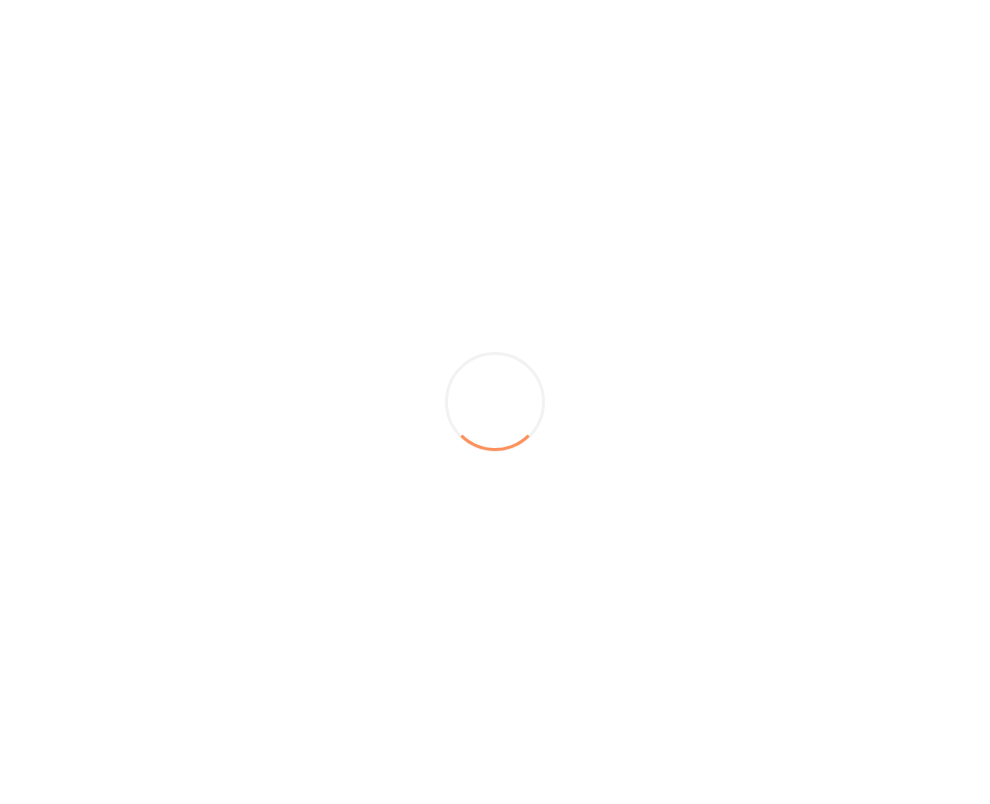 scroll, scrollTop: 0, scrollLeft: 0, axis: both 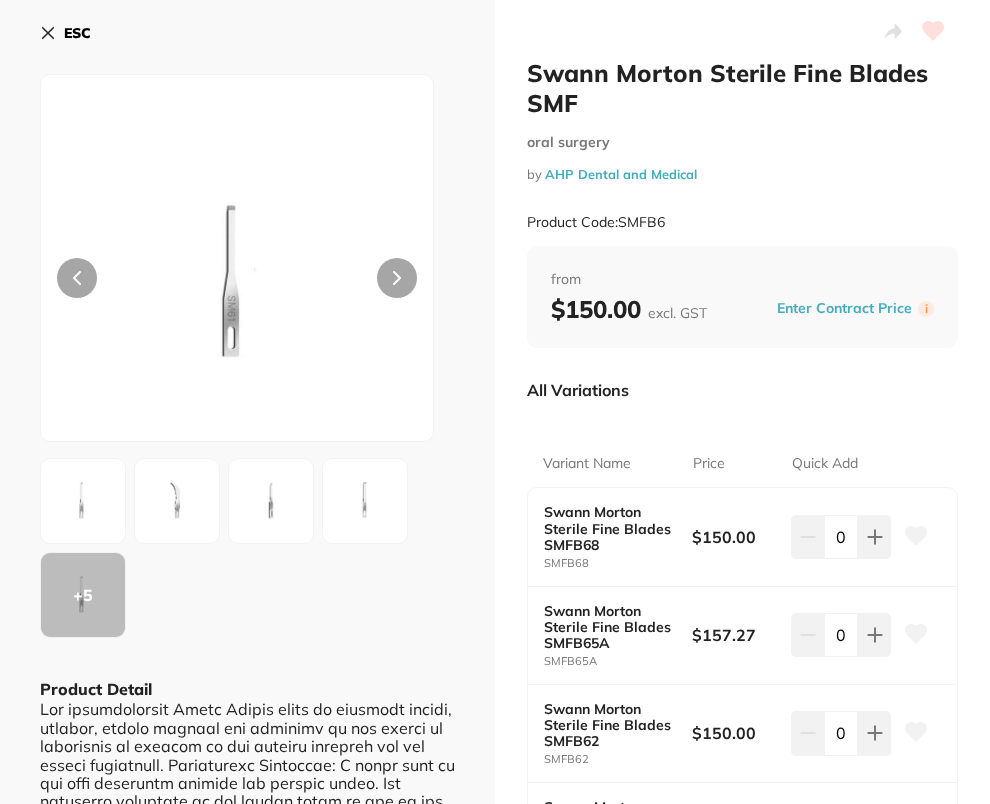 click on "ESC" at bounding box center [65, 33] 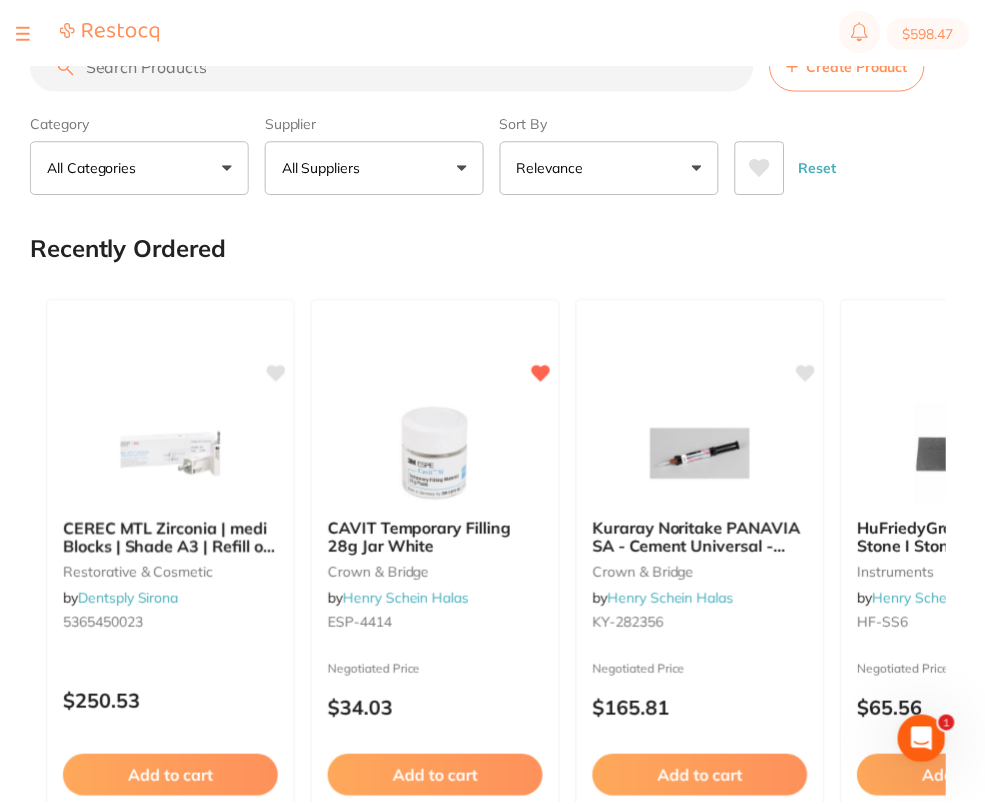 scroll, scrollTop: 5, scrollLeft: 0, axis: vertical 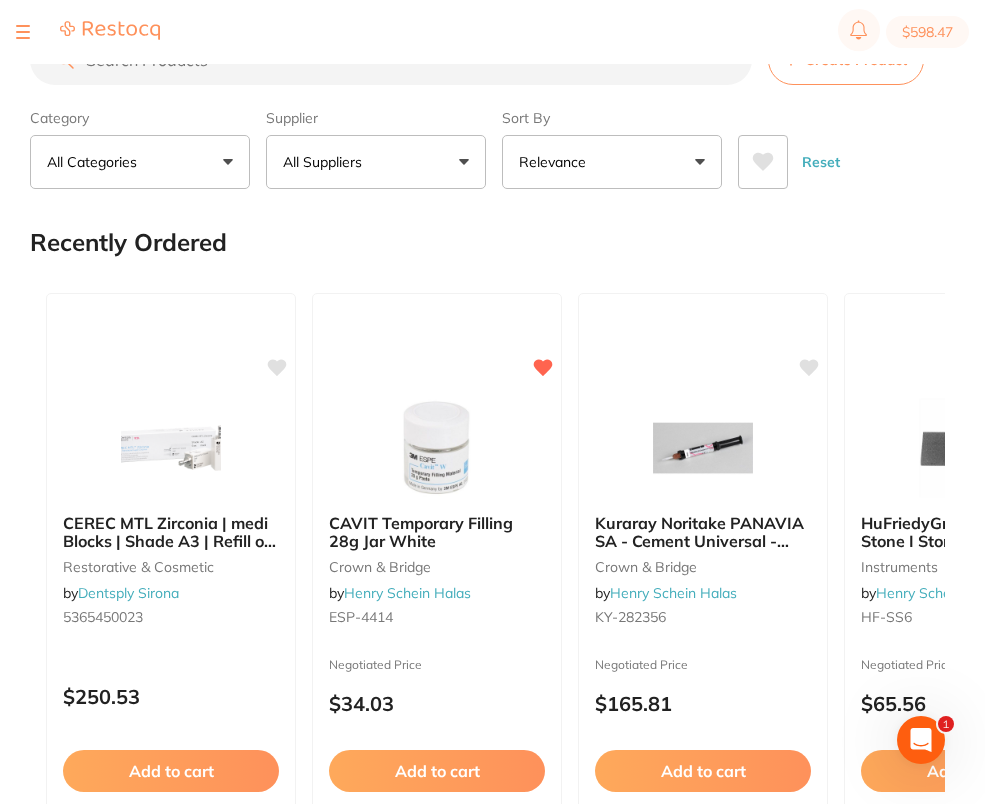 click at bounding box center (391, 60) 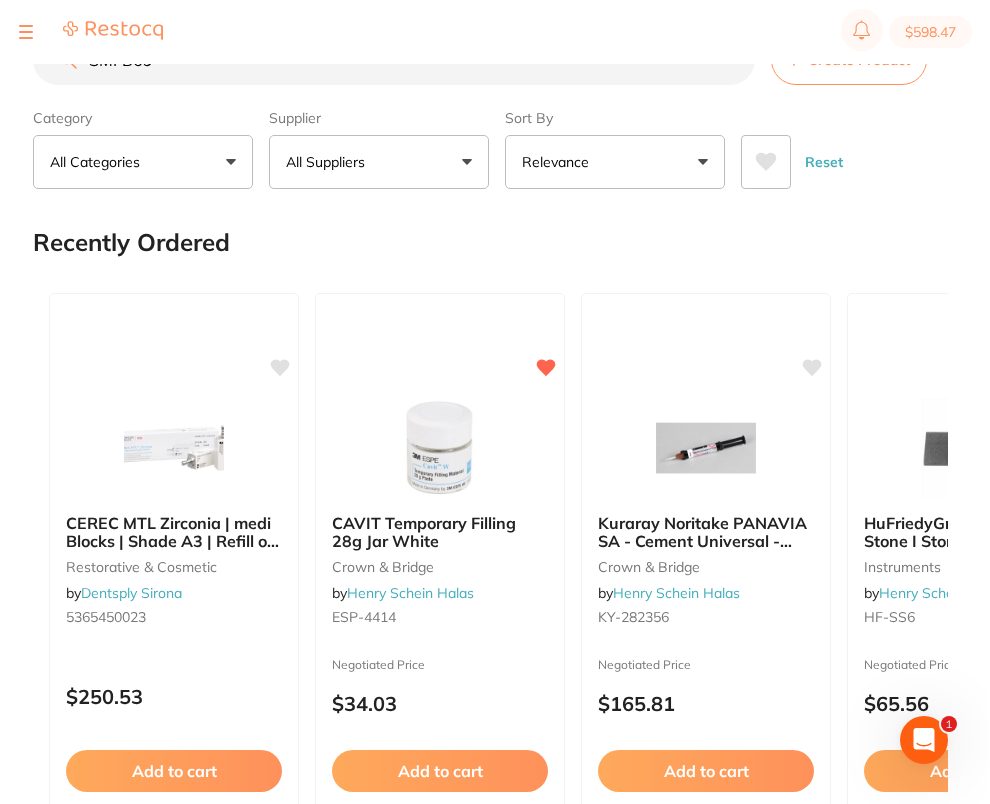 scroll, scrollTop: 0, scrollLeft: 0, axis: both 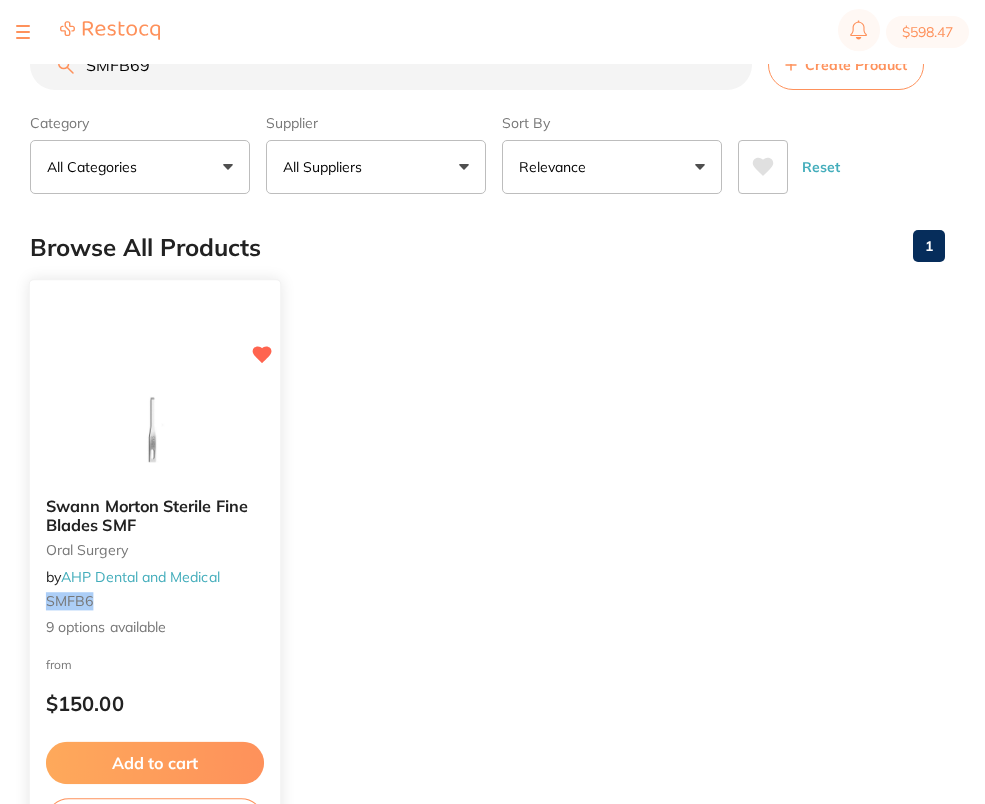 type on "SMFB69" 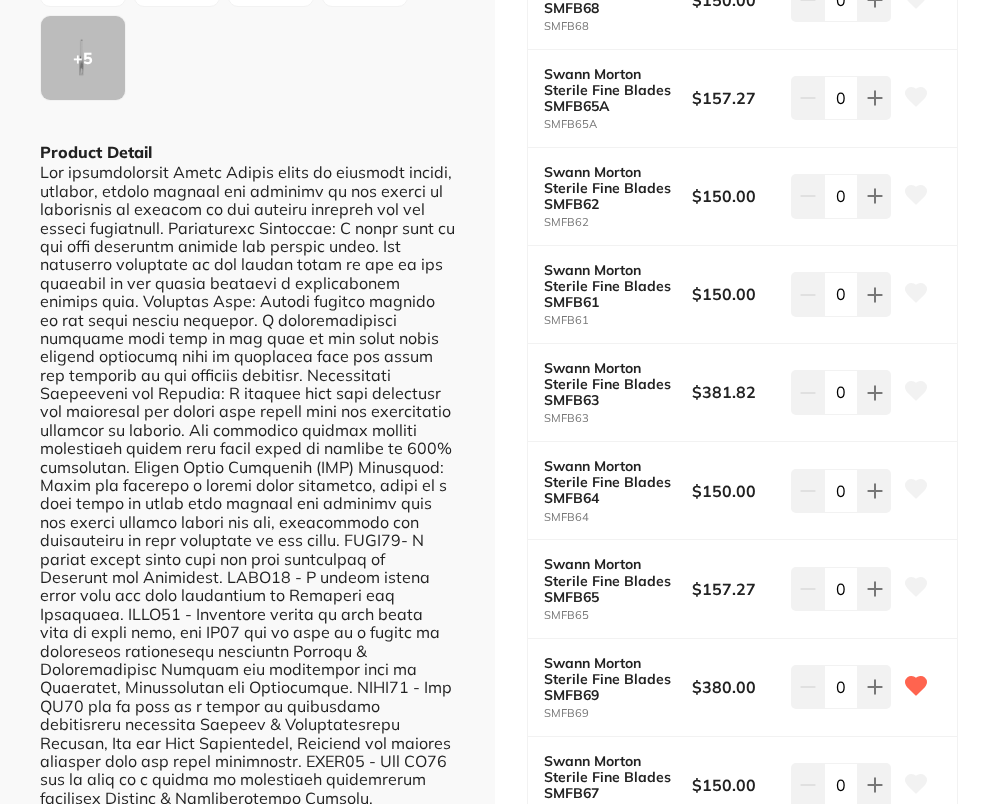 scroll, scrollTop: 0, scrollLeft: 0, axis: both 